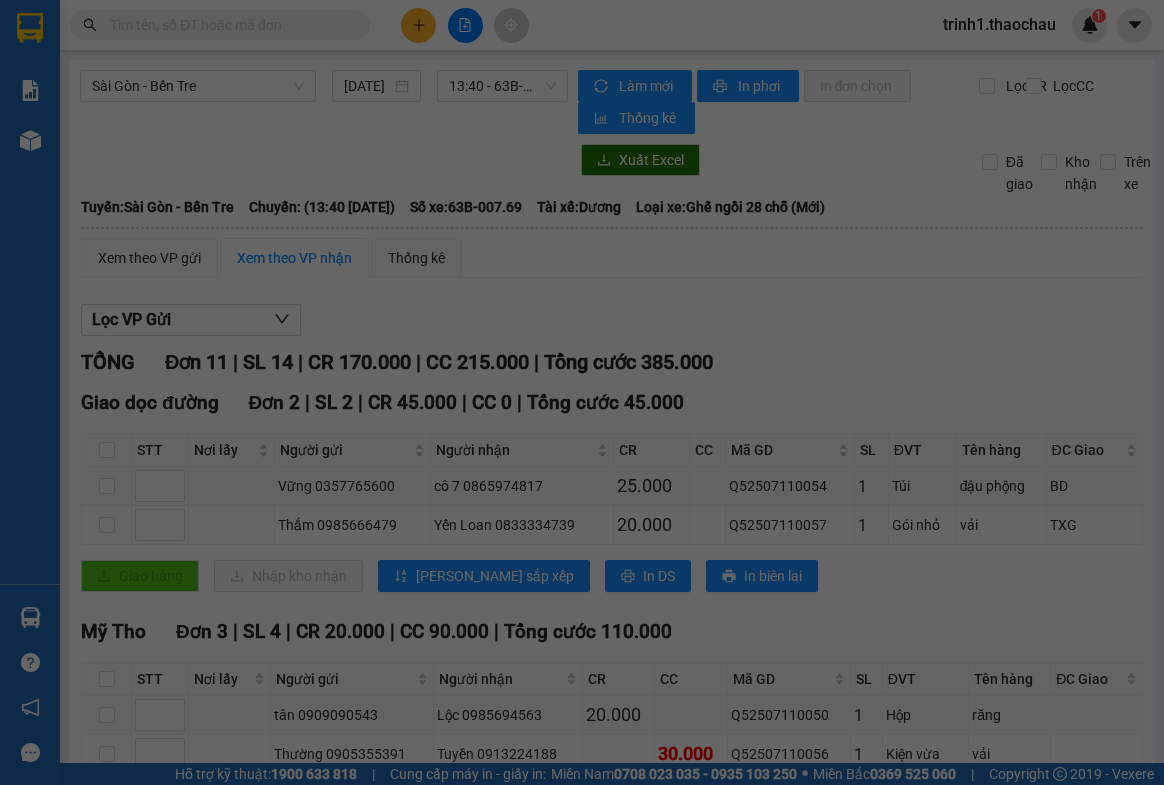 scroll, scrollTop: 0, scrollLeft: 0, axis: both 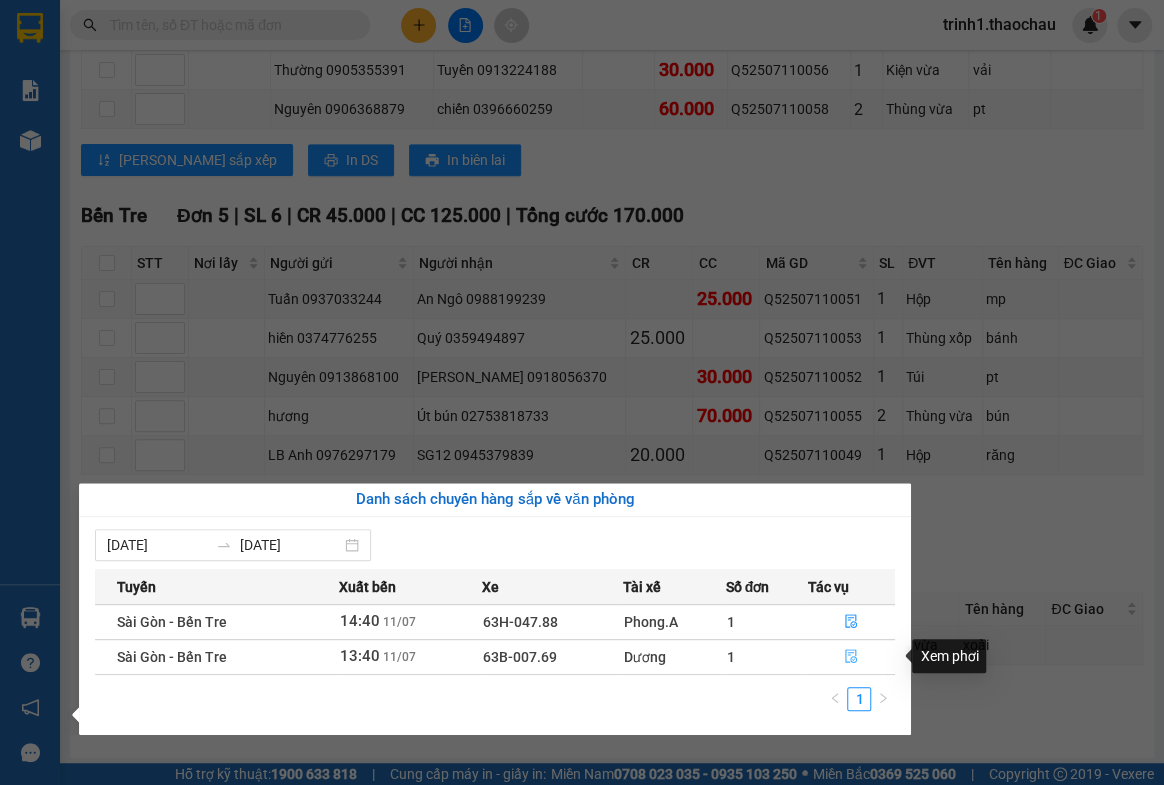 click 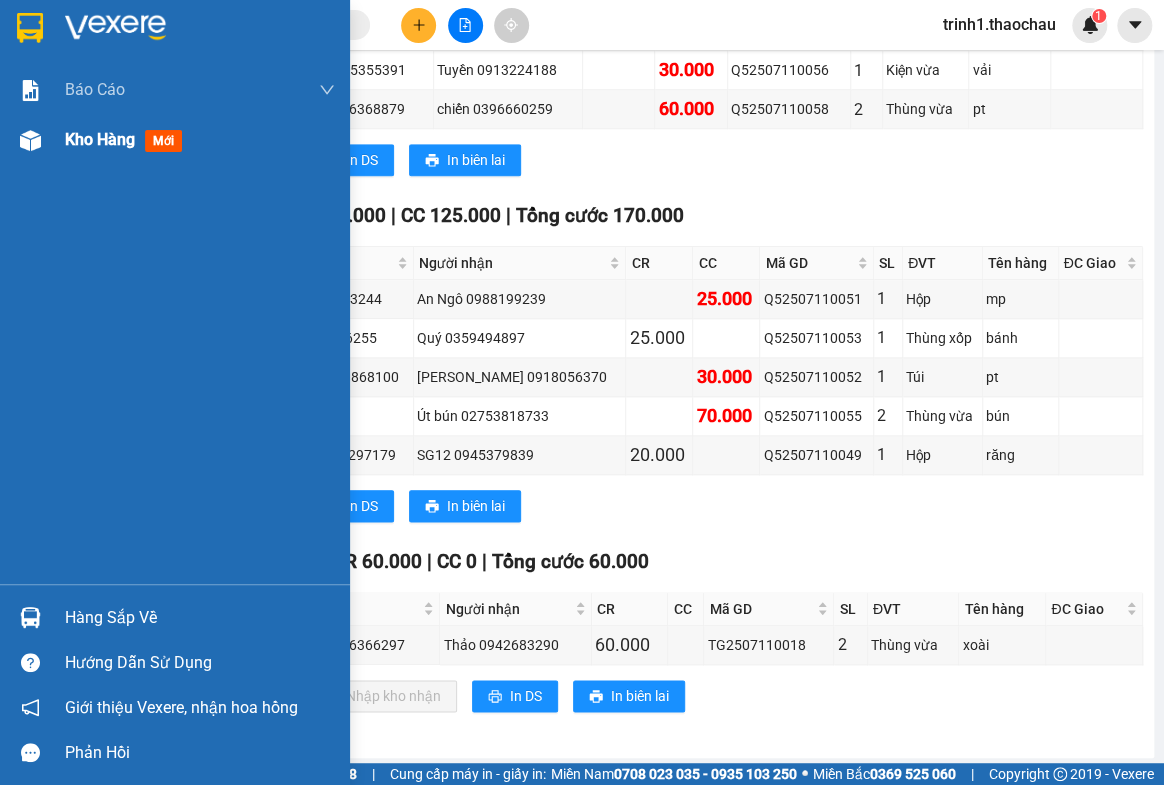 click on "Kho hàng" at bounding box center [100, 139] 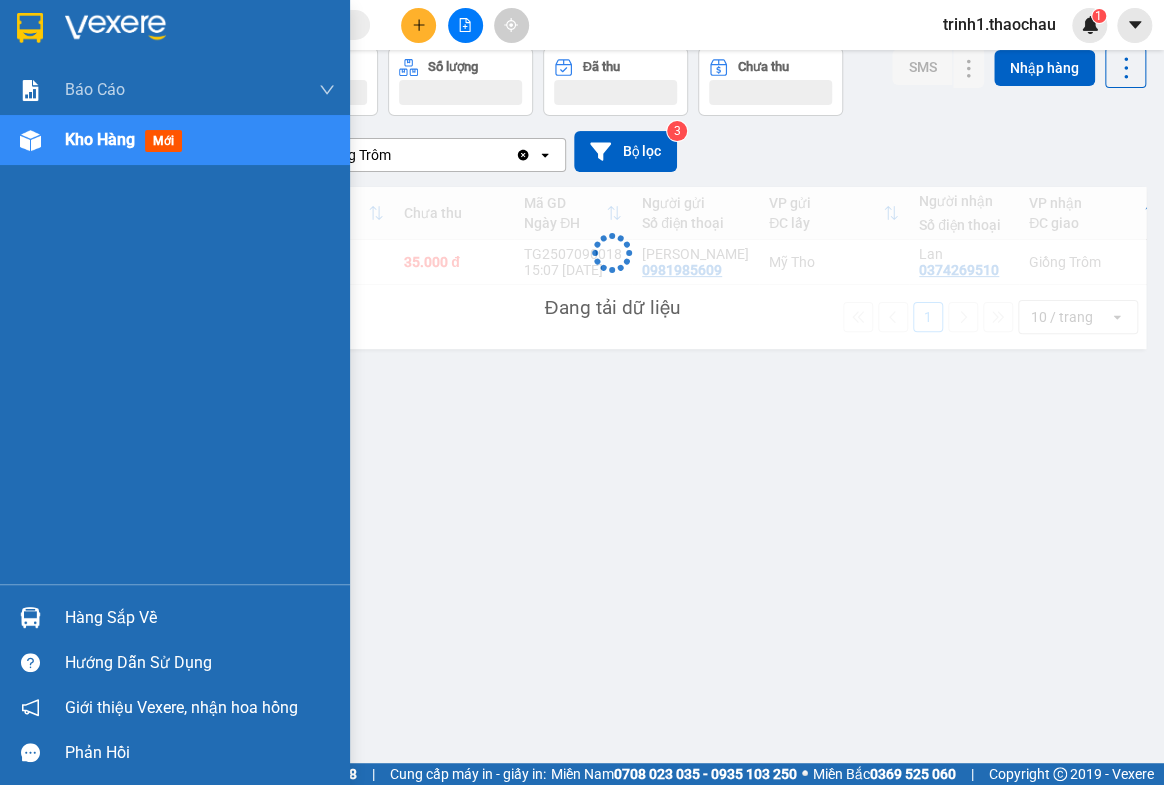 scroll, scrollTop: 91, scrollLeft: 0, axis: vertical 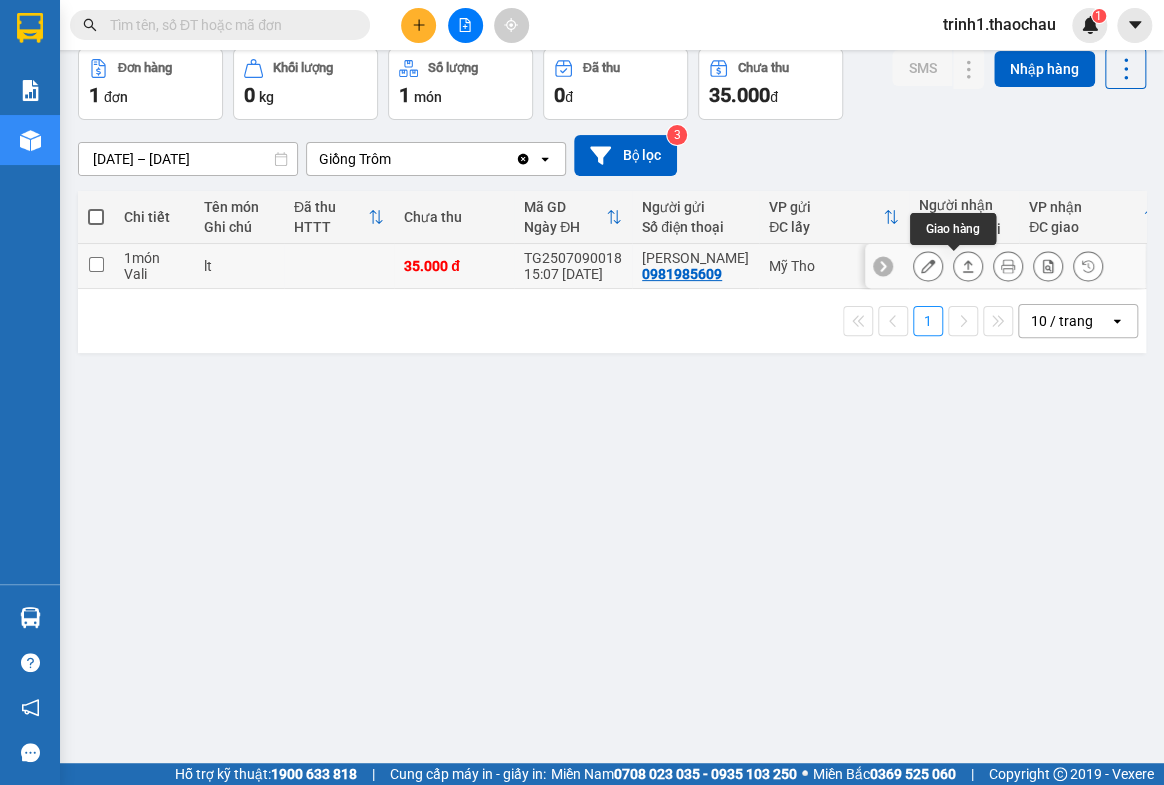 click 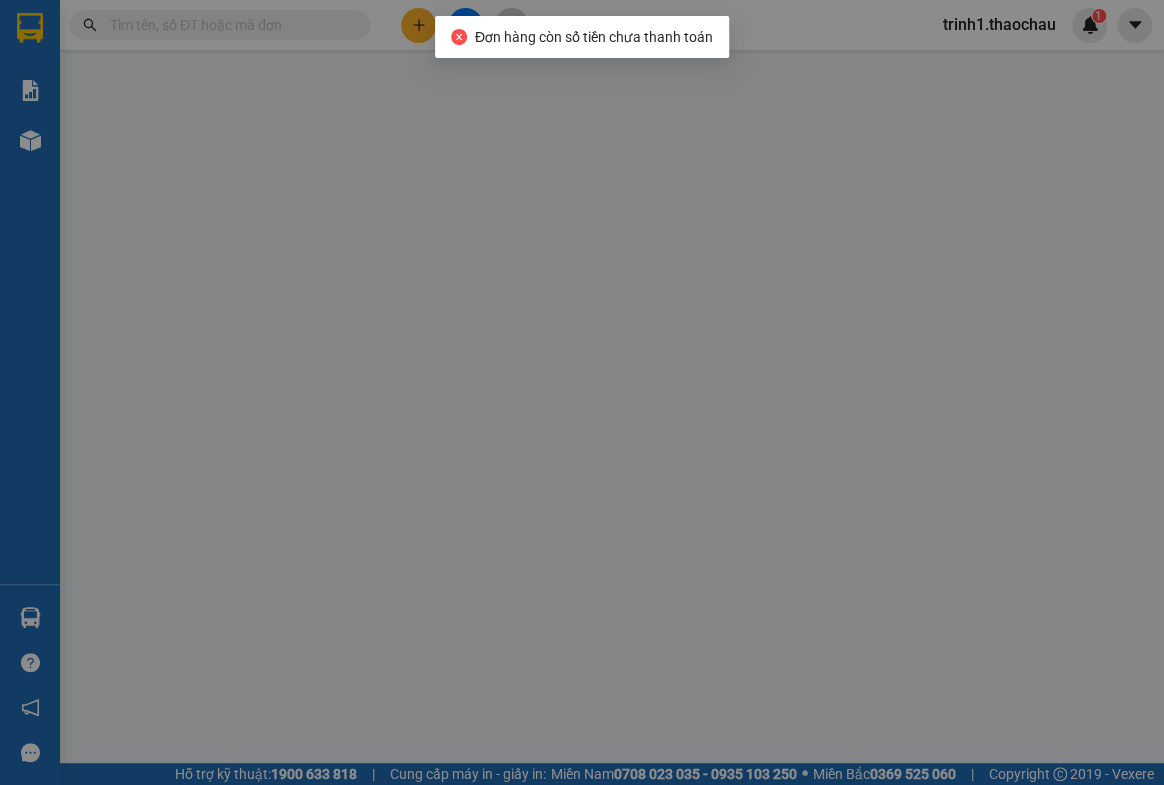 scroll, scrollTop: 0, scrollLeft: 0, axis: both 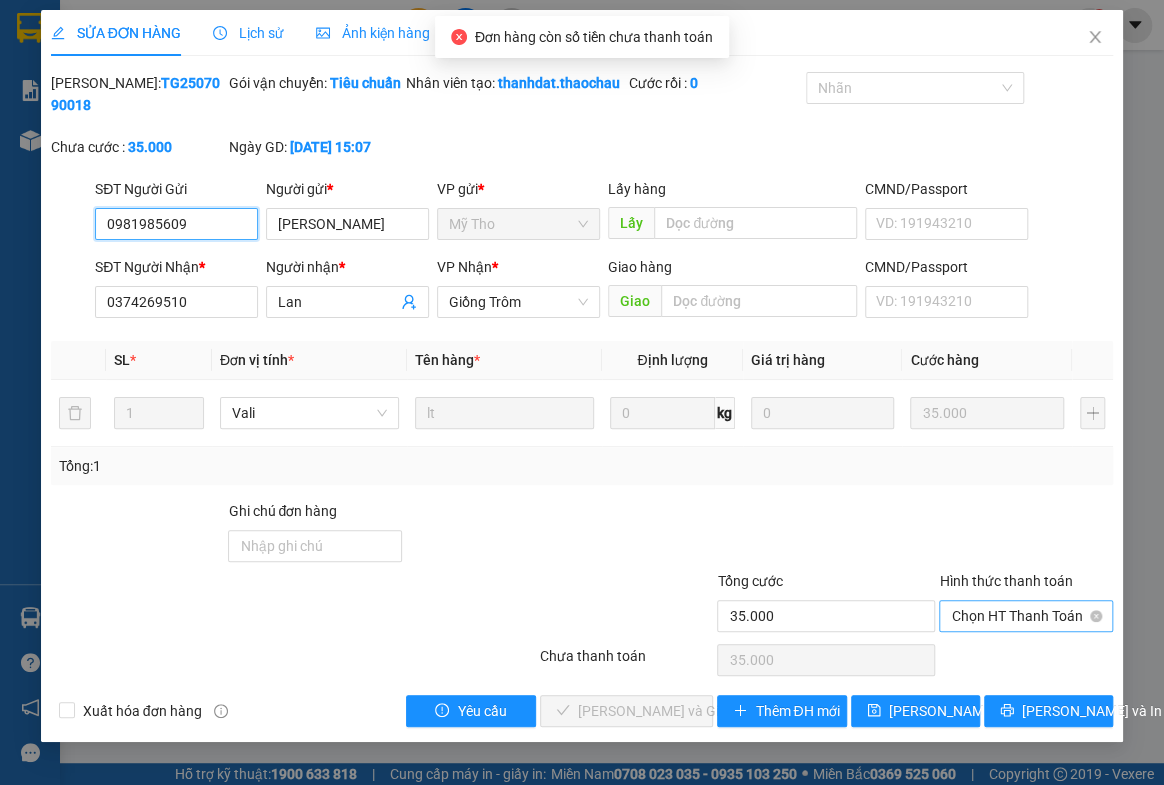 click on "Chọn HT Thanh Toán" at bounding box center (1026, 616) 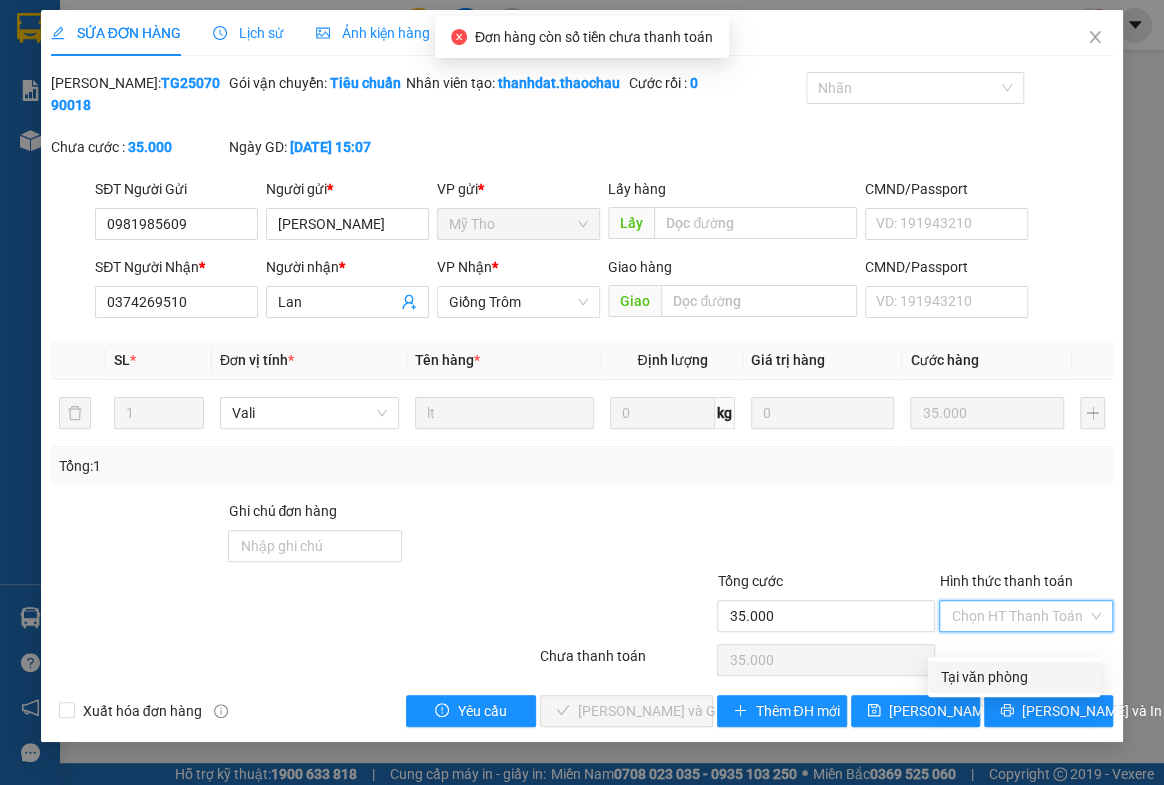 click on "Tại văn phòng" at bounding box center [1014, 677] 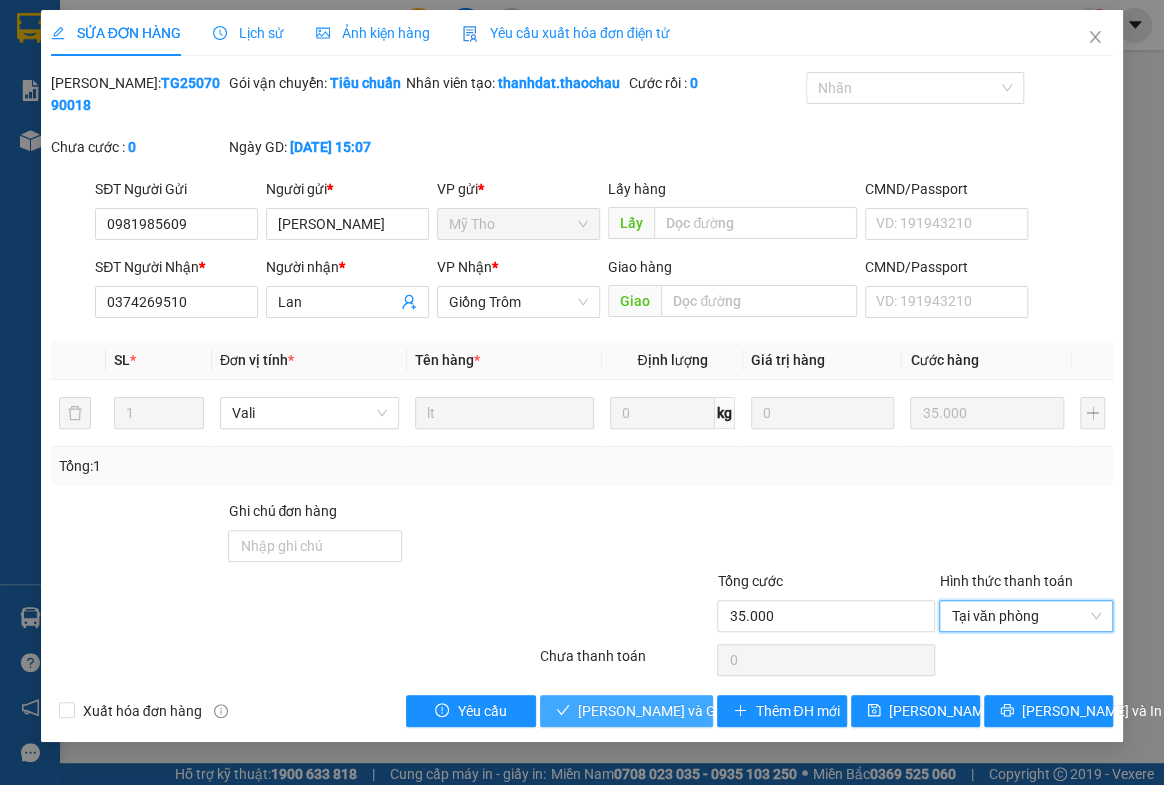 click on "[PERSON_NAME] và Giao hàng" at bounding box center [674, 711] 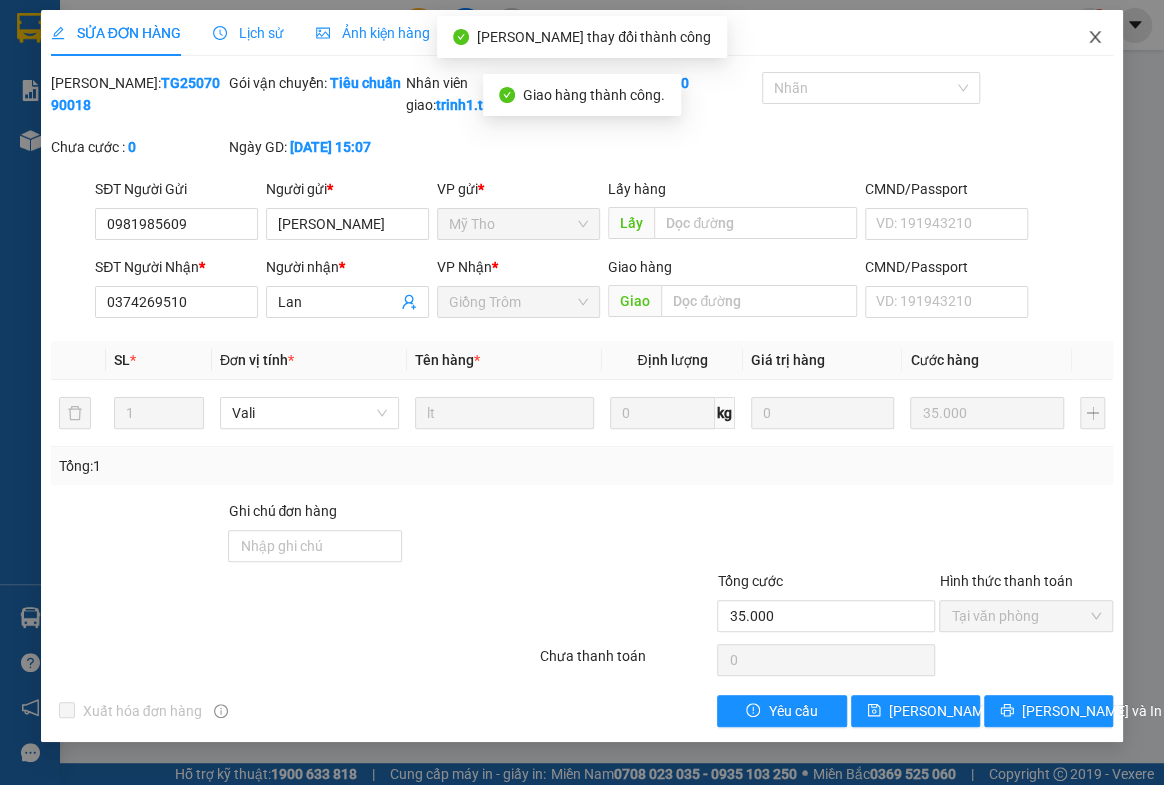 click 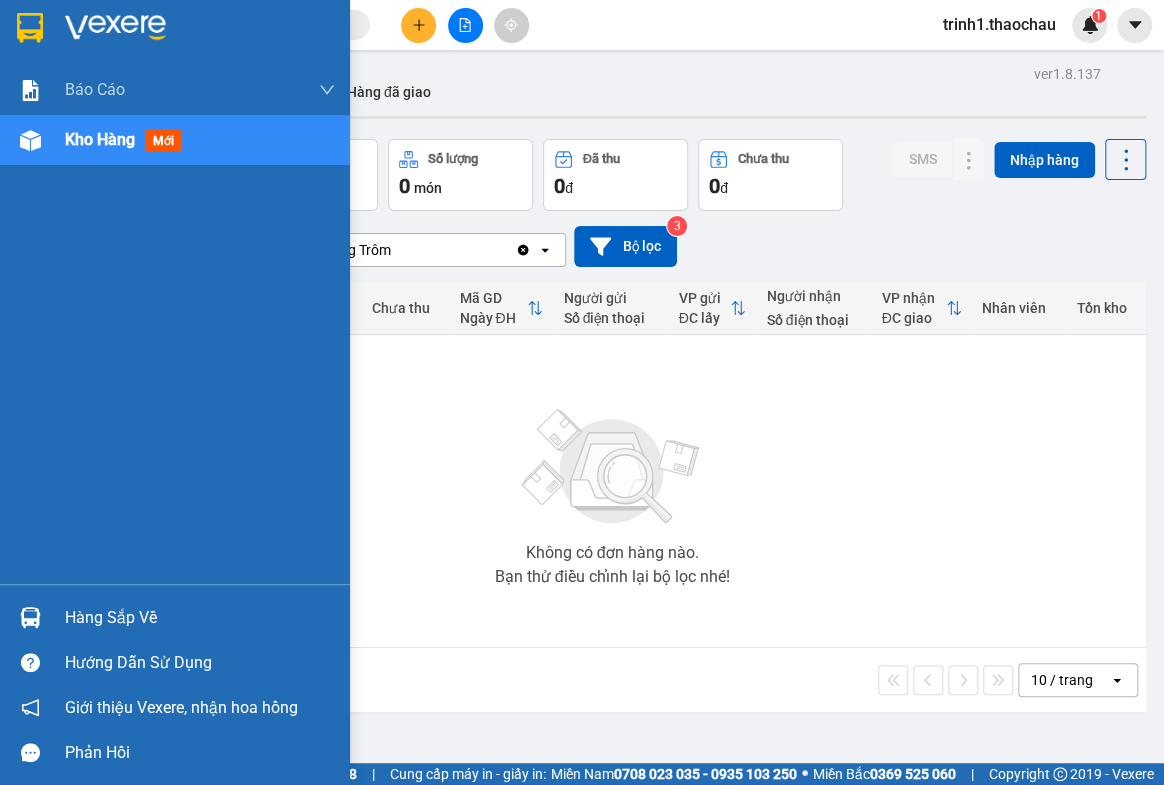 click on "Hàng sắp về" at bounding box center (200, 618) 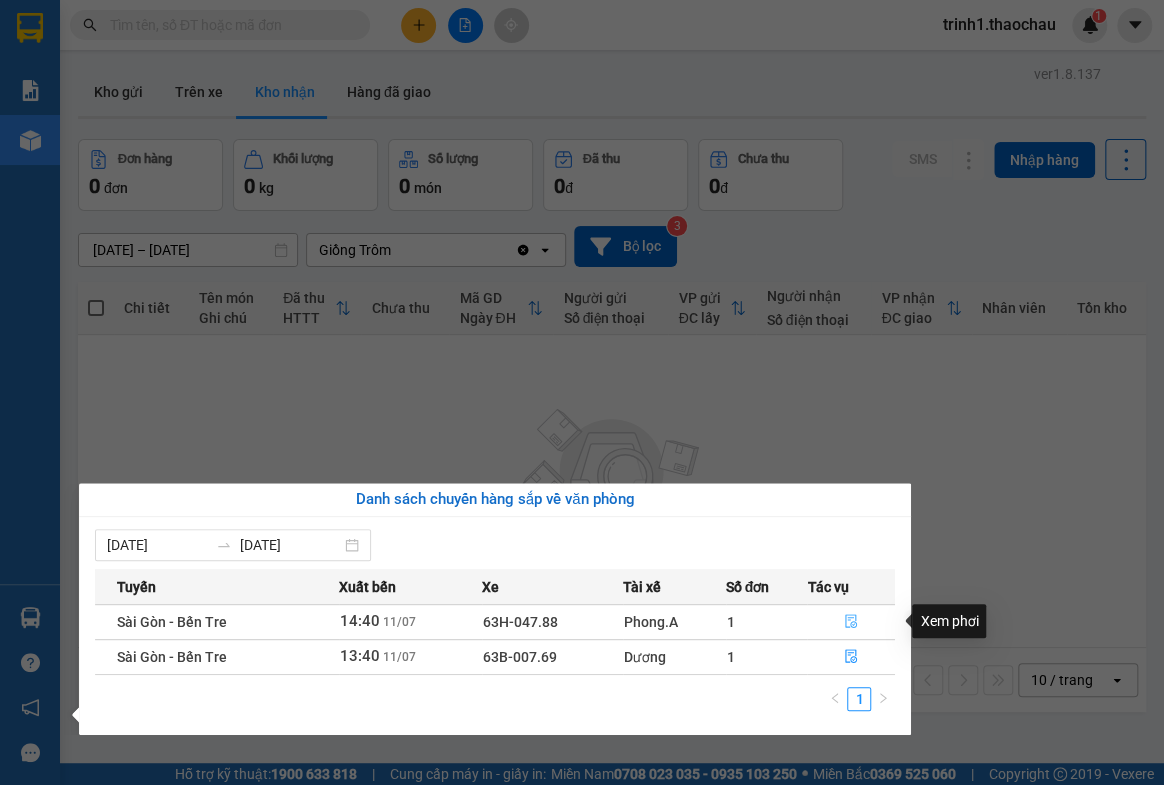 click 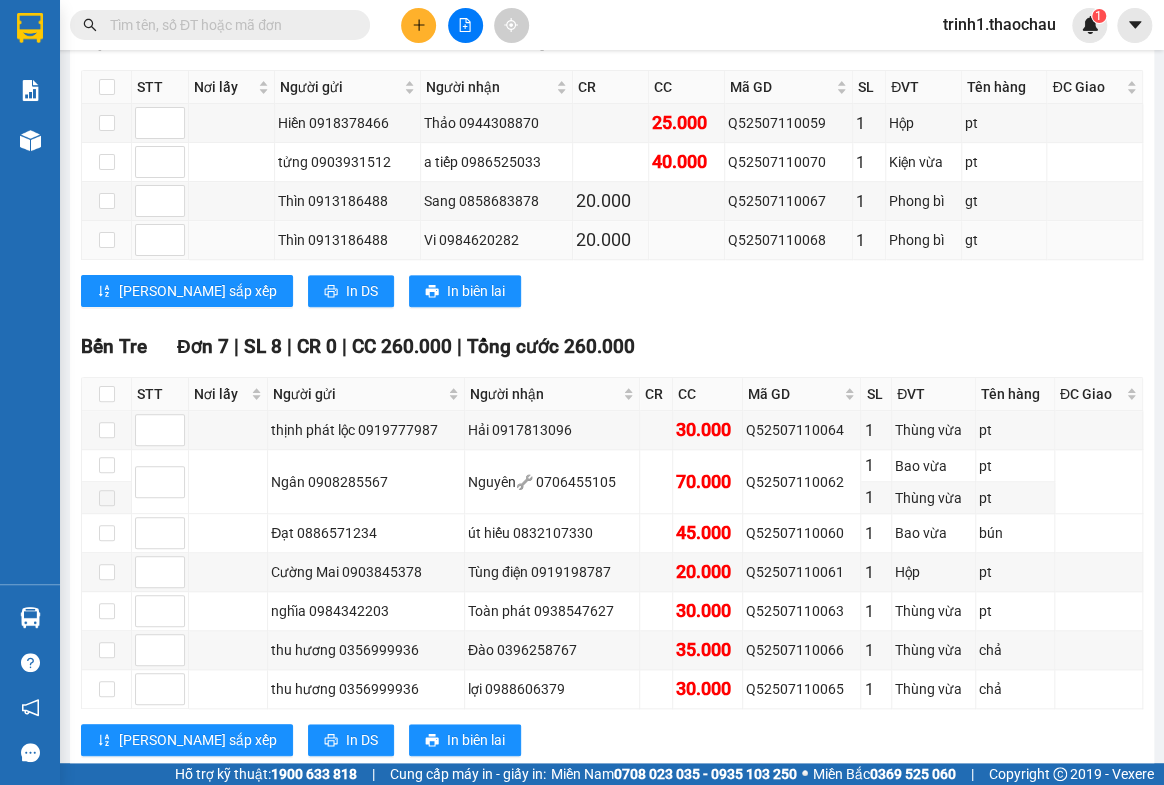 scroll, scrollTop: 598, scrollLeft: 0, axis: vertical 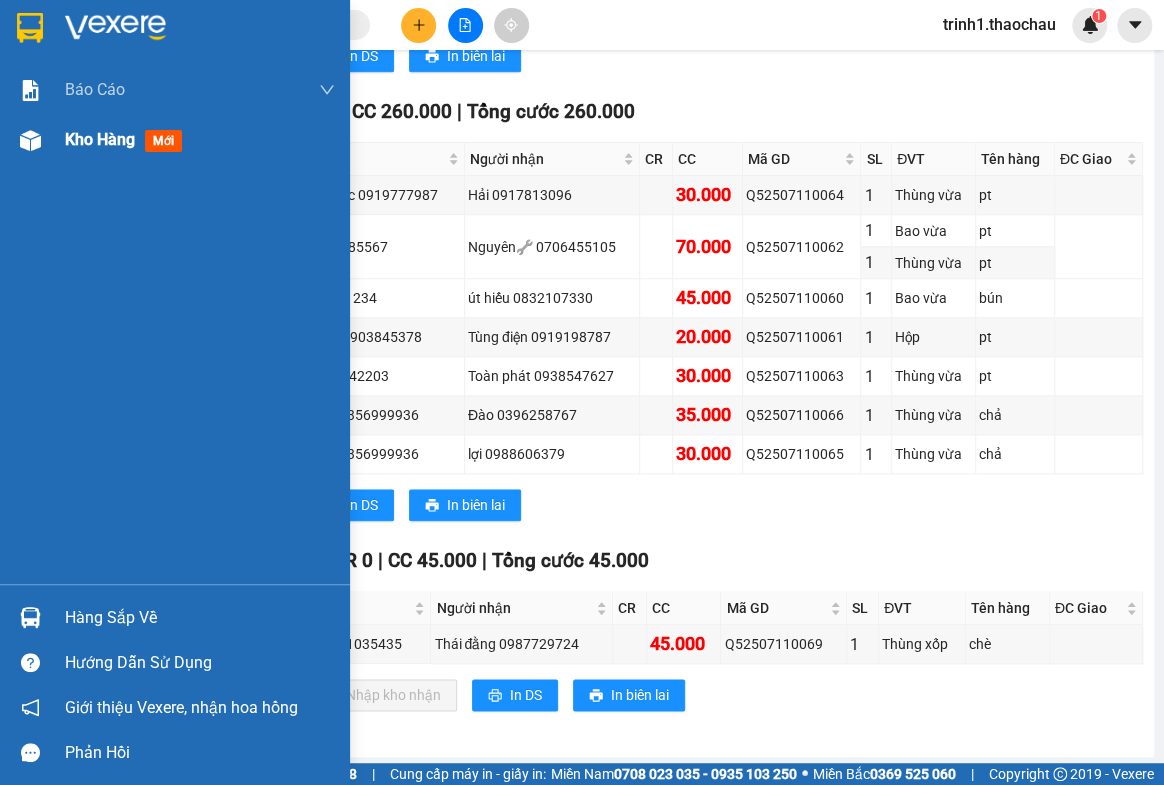click on "Kho hàng" at bounding box center [100, 139] 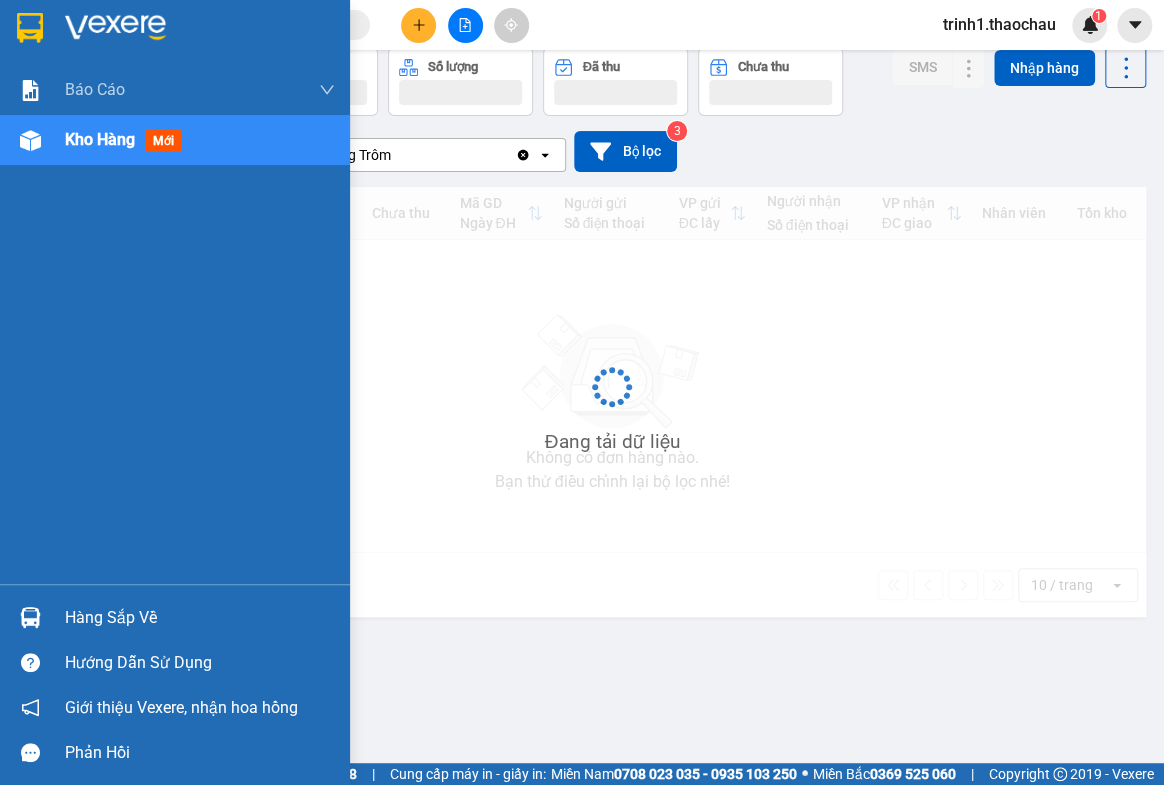 scroll, scrollTop: 91, scrollLeft: 0, axis: vertical 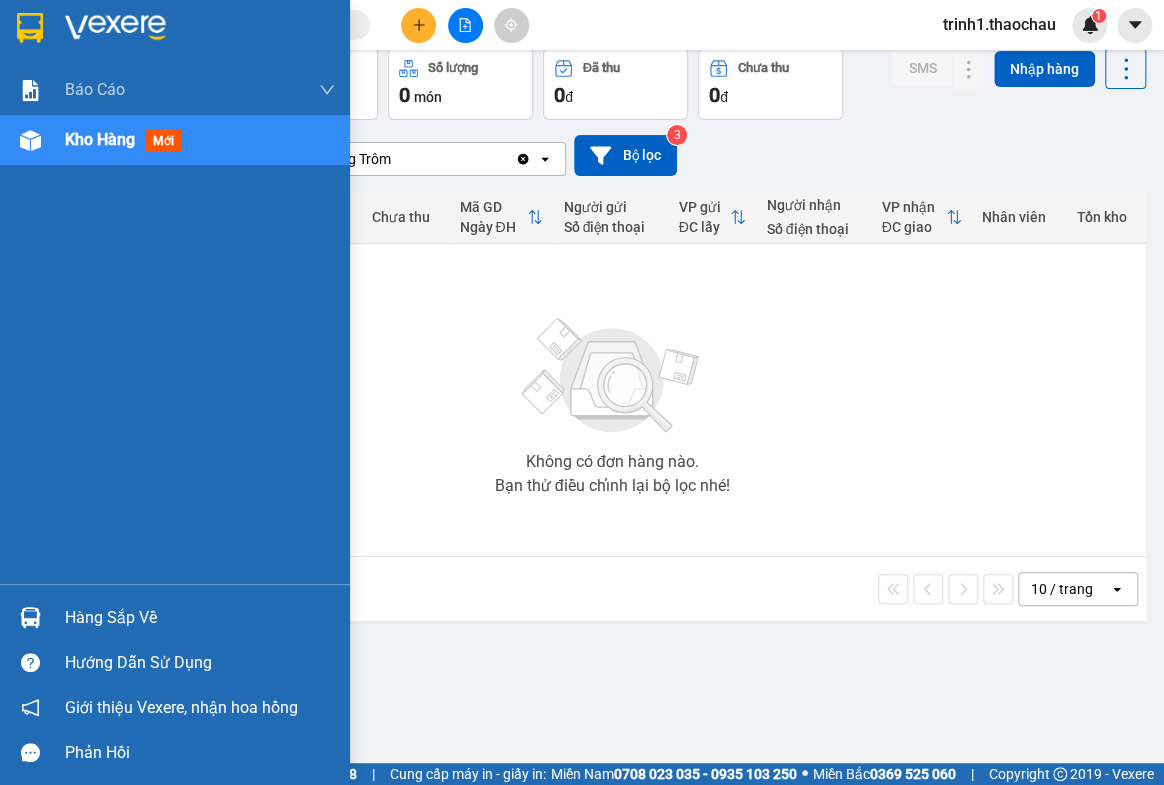 click on "Hàng sắp về" at bounding box center [200, 618] 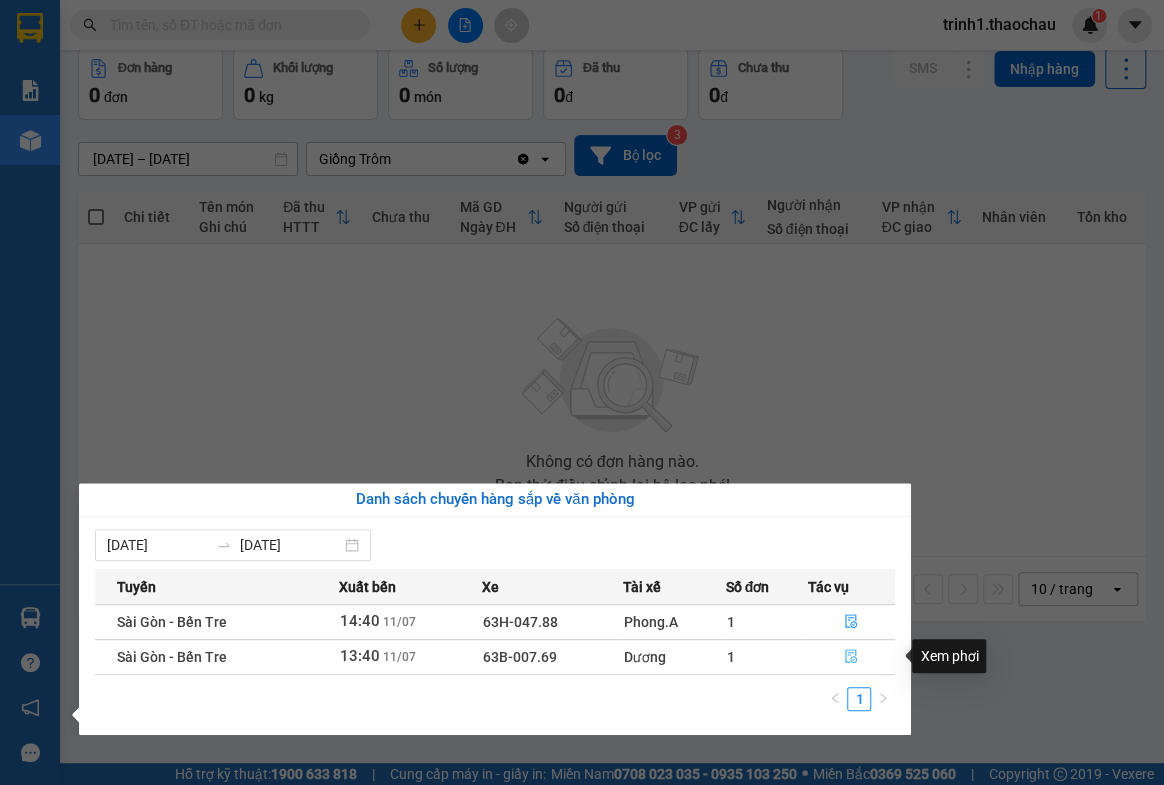 click 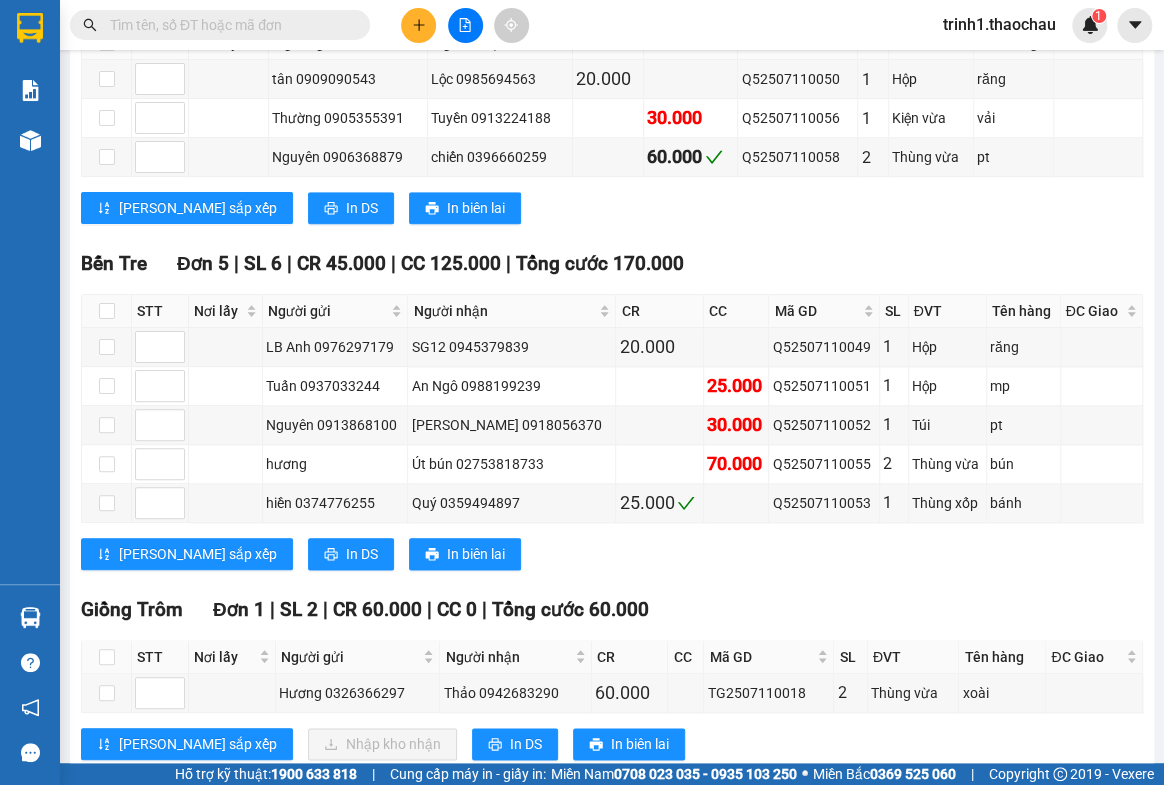 scroll, scrollTop: 684, scrollLeft: 0, axis: vertical 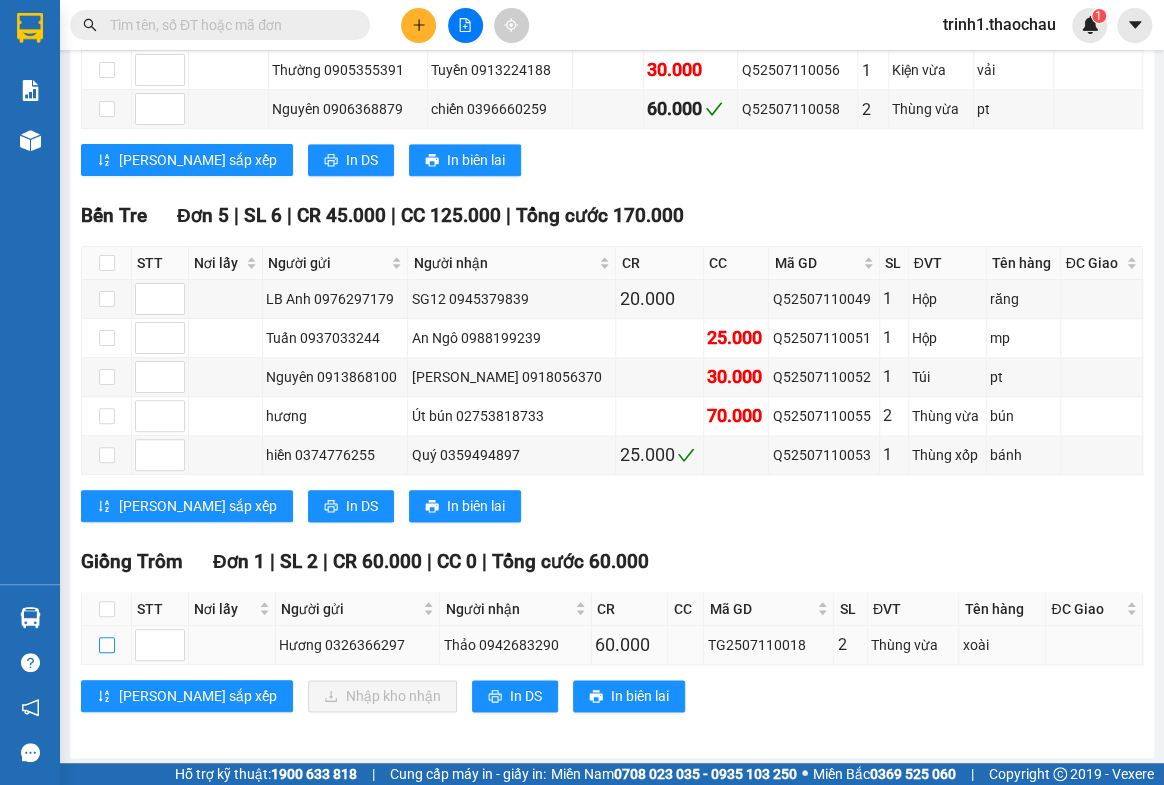 click at bounding box center [107, 645] 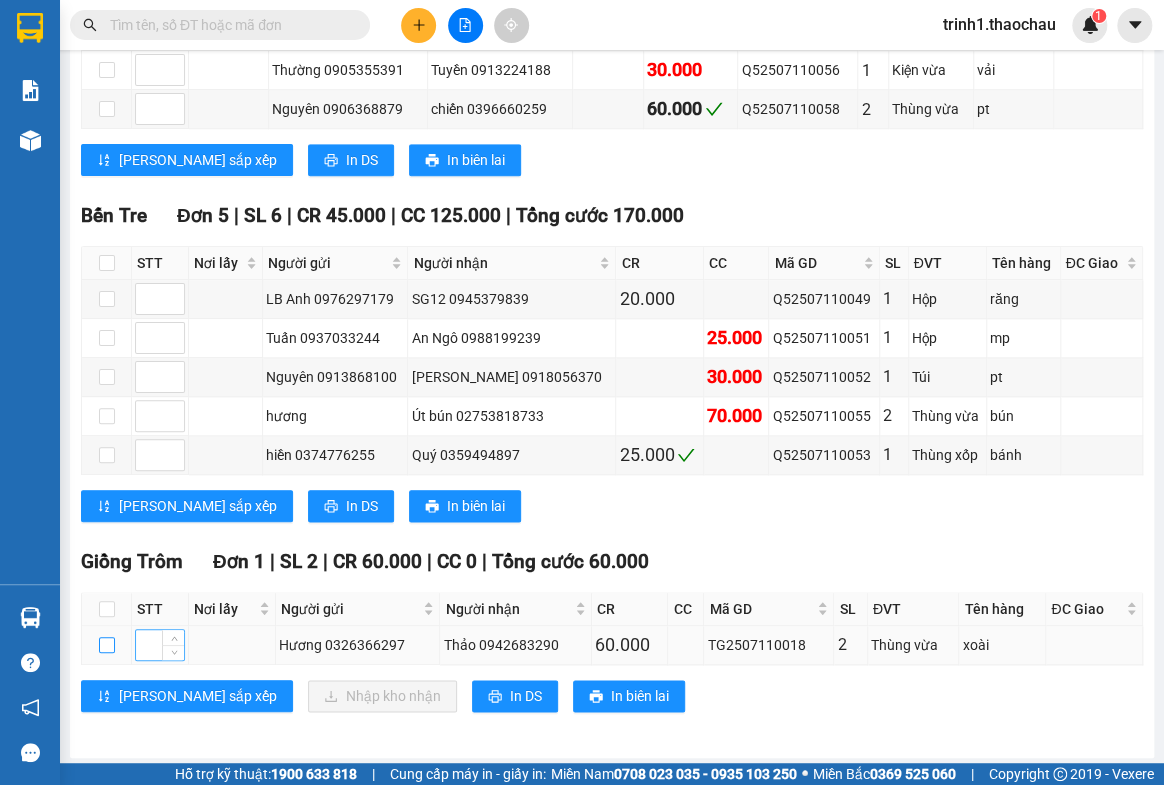checkbox on "true" 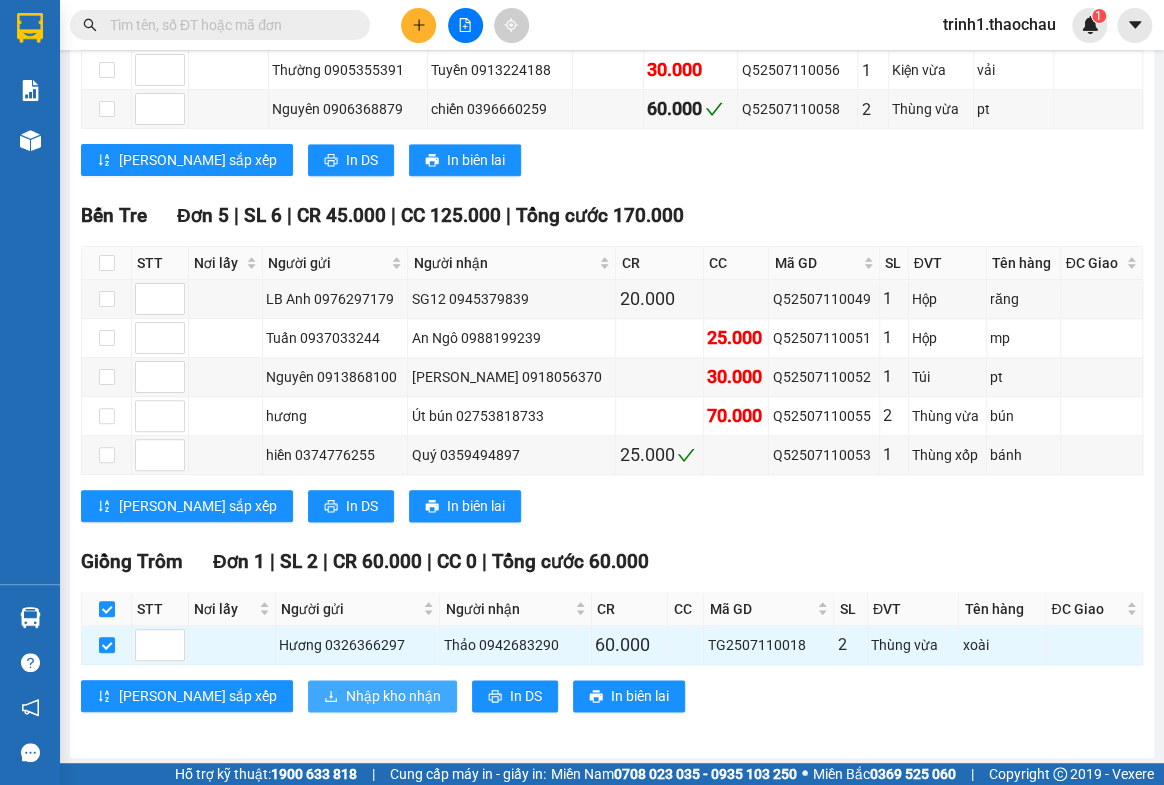 click on "Nhập kho nhận" at bounding box center [393, 696] 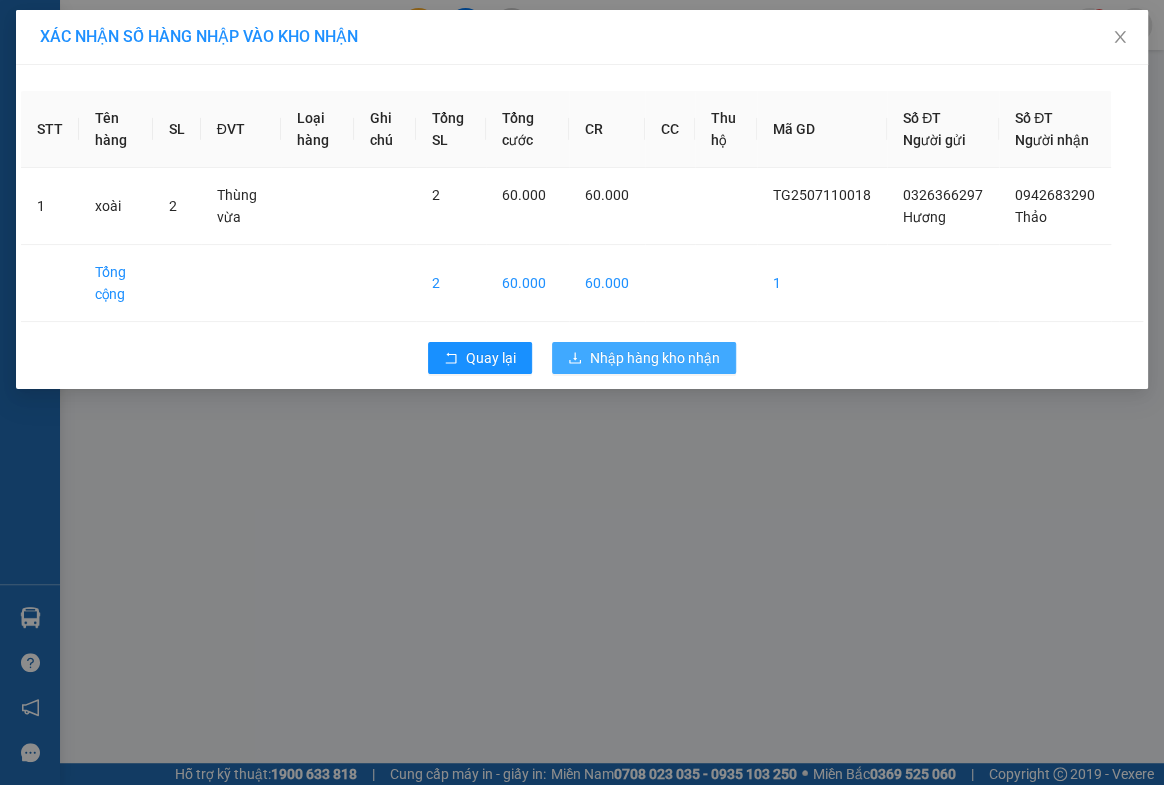 click on "Nhập hàng kho nhận" at bounding box center (655, 358) 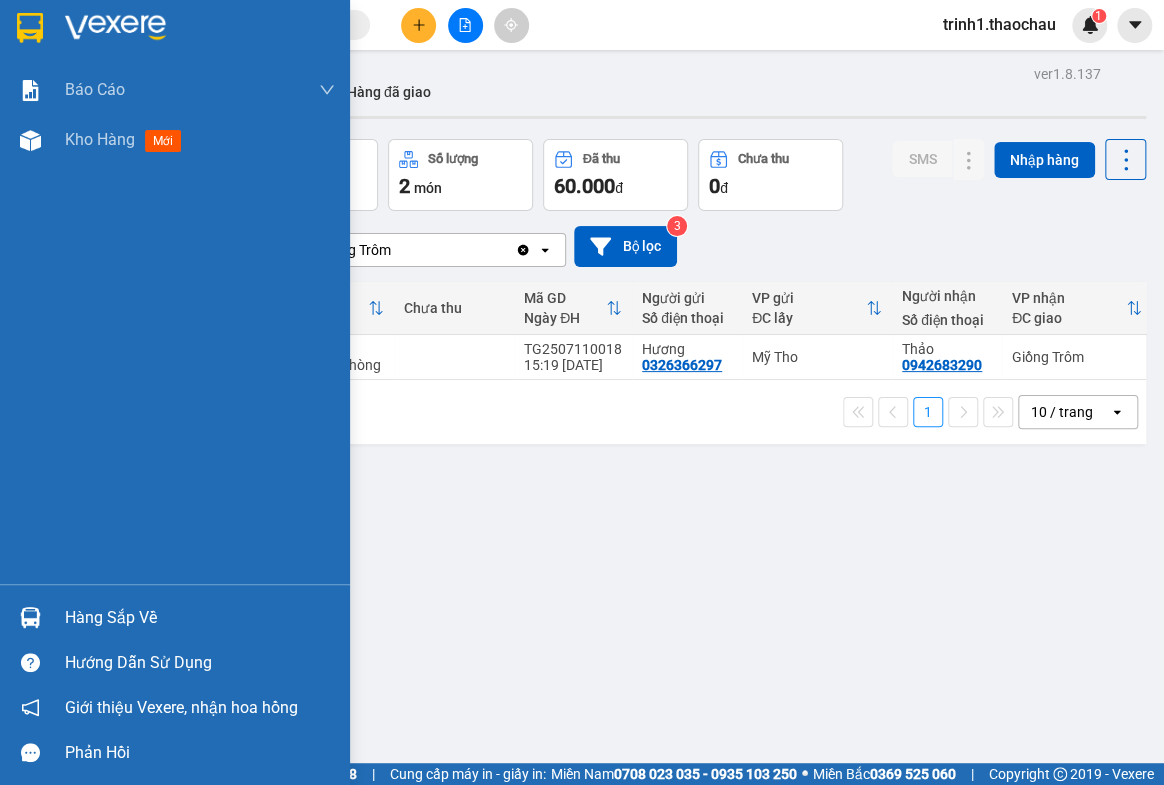 click on "Hàng sắp về" at bounding box center (200, 618) 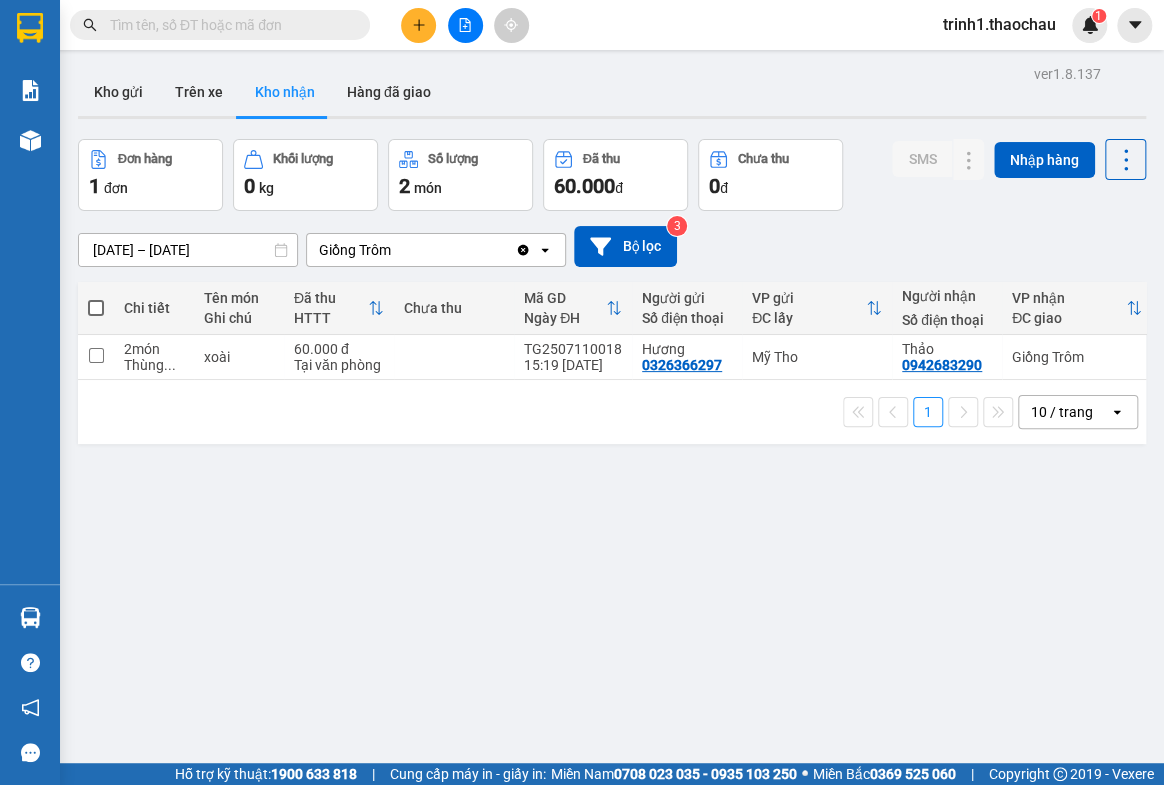 click on "Kết quả tìm kiếm ( 0 )  Bộ lọc  No Data trinh1.thaochau 1     Báo cáo Báo cáo dòng tiền (nhân viên) Doanh số tạo đơn theo VP gửi (nhân viên)     Kho hàng mới Hàng sắp về Hướng dẫn sử dụng Giới thiệu Vexere, nhận hoa hồng Phản hồi Phần mềm hỗ trợ bạn tốt chứ? ver  1.8.137 Kho gửi Trên xe Kho nhận Hàng đã giao Đơn hàng 1 đơn Khối lượng 0 kg Số lượng 2 món Đã thu 60.000  đ Chưa thu 0  đ SMS Nhập hàng [DATE] – [DATE] Press the down arrow key to interact with the calendar and select a date. Press the escape button to close the calendar. Selected date range is from [DATE] to [DATE]. Giồng Trôm Clear value open Bộ lọc 3 Chi tiết Tên món Ghi chú Đã thu HTTT Chưa thu Mã GD Ngày ĐH Người gửi Số điện thoại VP gửi ĐC lấy Người nhận Số điện thoại VP nhận ĐC giao Nhân viên Tồn kho 2  món Thùng ... xoài 60.000 đ Tại văn phòng TG2507110018 0" at bounding box center [582, 392] 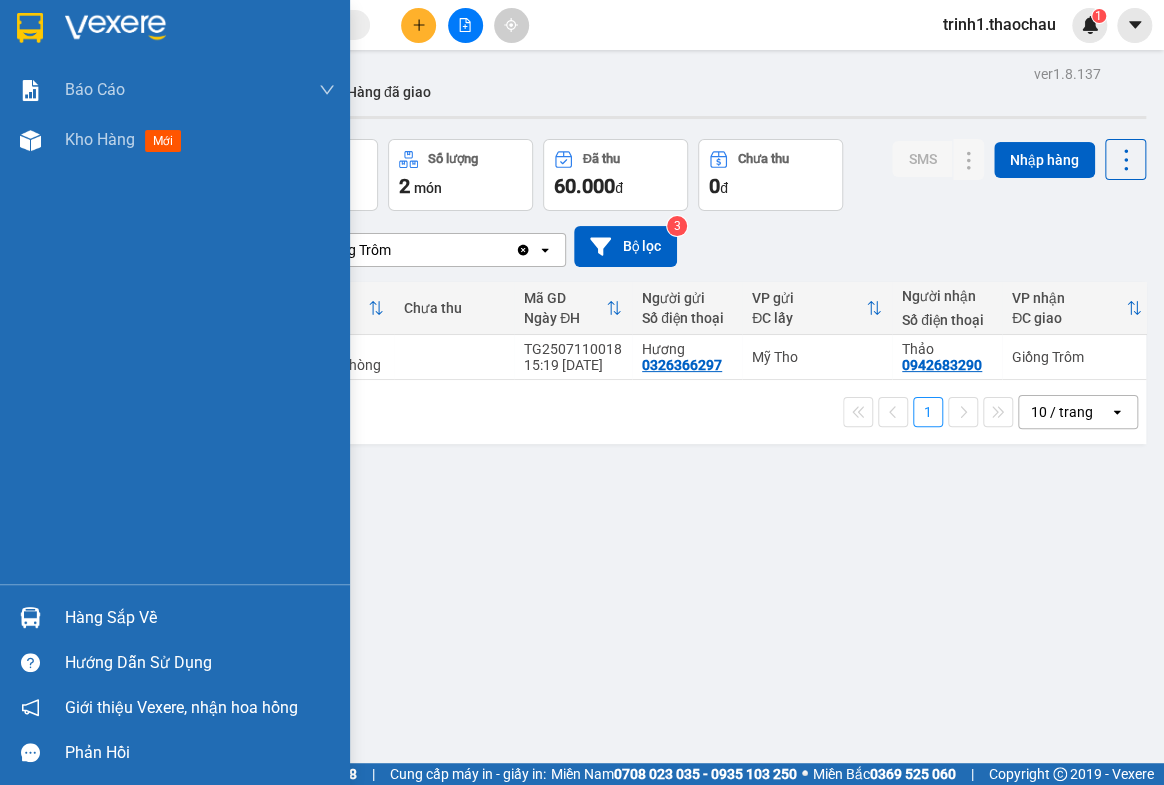 click on "Hàng sắp về" at bounding box center (200, 618) 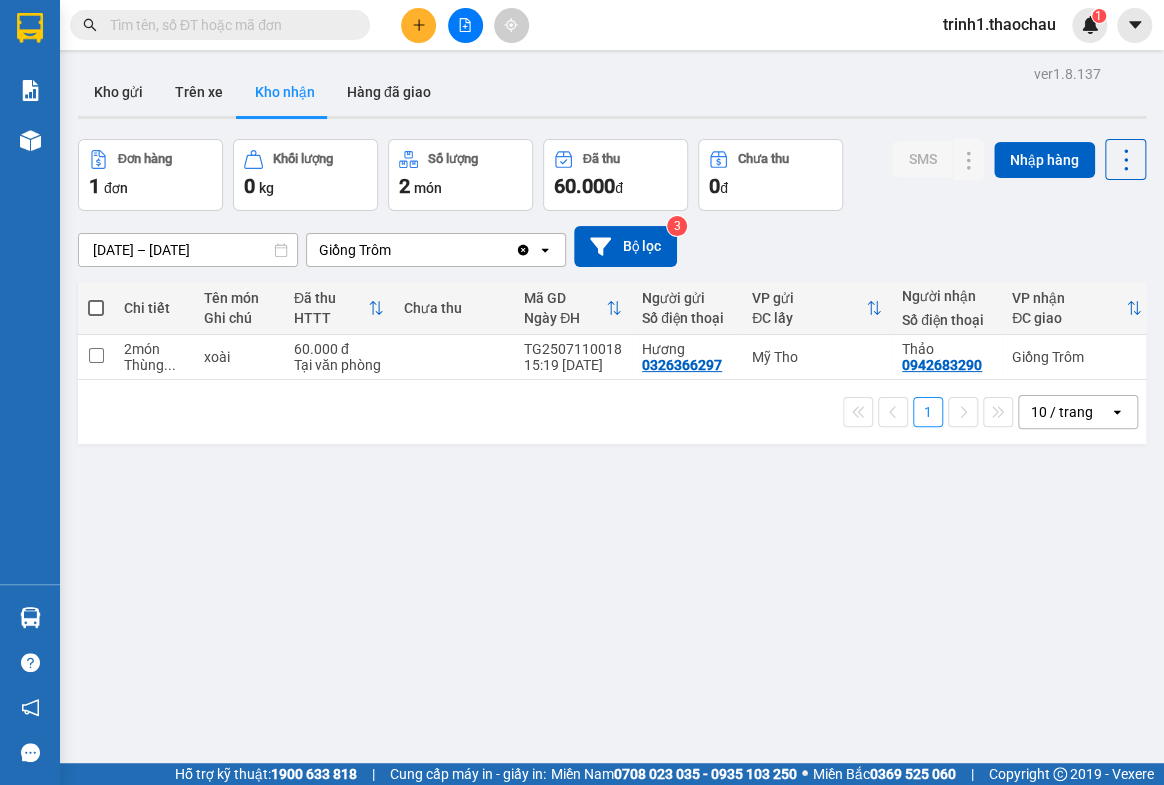 click on "Kết quả tìm kiếm ( 0 )  Bộ lọc  No Data trinh1.thaochau 1     Báo cáo Báo cáo dòng tiền (nhân viên) Doanh số tạo đơn theo VP gửi (nhân viên)     Kho hàng mới Hàng sắp về Hướng dẫn sử dụng Giới thiệu Vexere, nhận hoa hồng Phản hồi Phần mềm hỗ trợ bạn tốt chứ? ver  1.8.137 Kho gửi Trên xe Kho nhận Hàng đã giao Đơn hàng 1 đơn Khối lượng 0 kg Số lượng 2 món Đã thu 60.000  đ Chưa thu 0  đ SMS Nhập hàng [DATE] – [DATE] Press the down arrow key to interact with the calendar and select a date. Press the escape button to close the calendar. Selected date range is from [DATE] to [DATE]. Giồng Trôm Clear value open Bộ lọc 3 Chi tiết Tên món Ghi chú Đã thu HTTT Chưa thu Mã GD Ngày ĐH Người gửi Số điện thoại VP gửi ĐC lấy Người nhận Số điện thoại VP nhận ĐC giao Nhân viên Tồn kho 2  món Thùng ... xoài 60.000 đ Tại văn phòng TG2507110018 0" at bounding box center [582, 392] 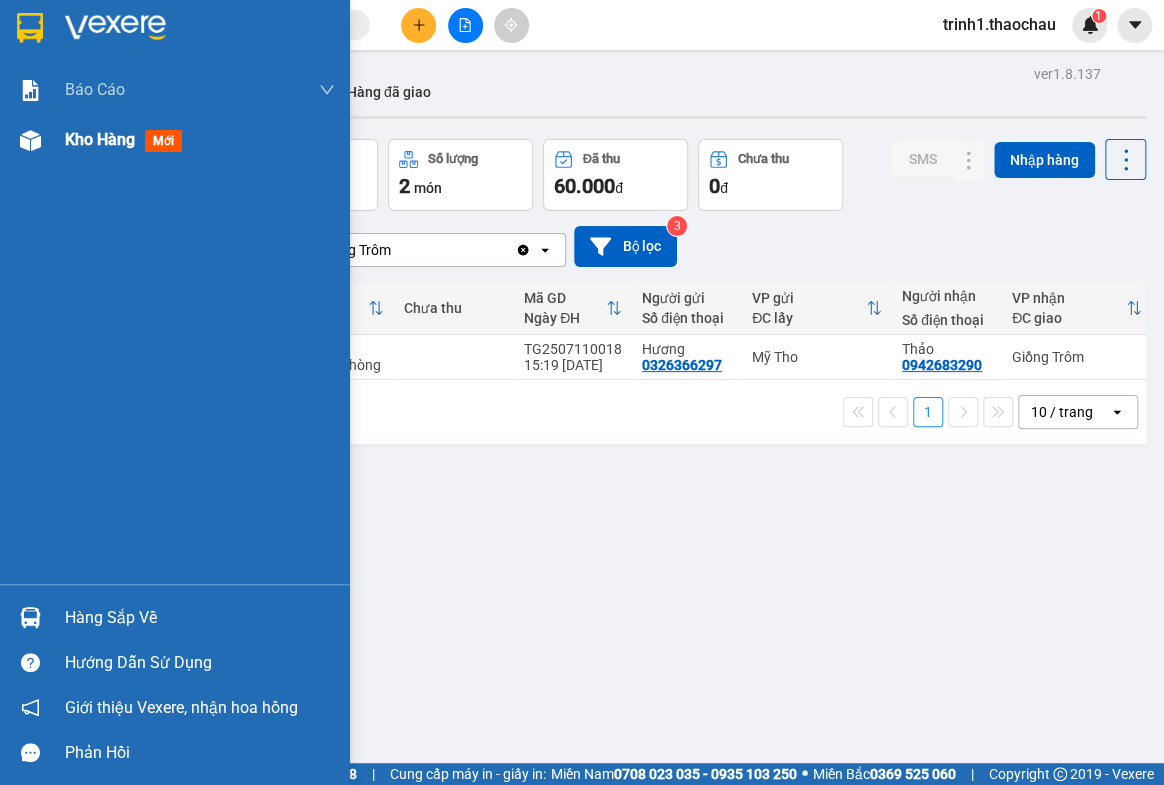 click on "Kho hàng" at bounding box center [100, 139] 